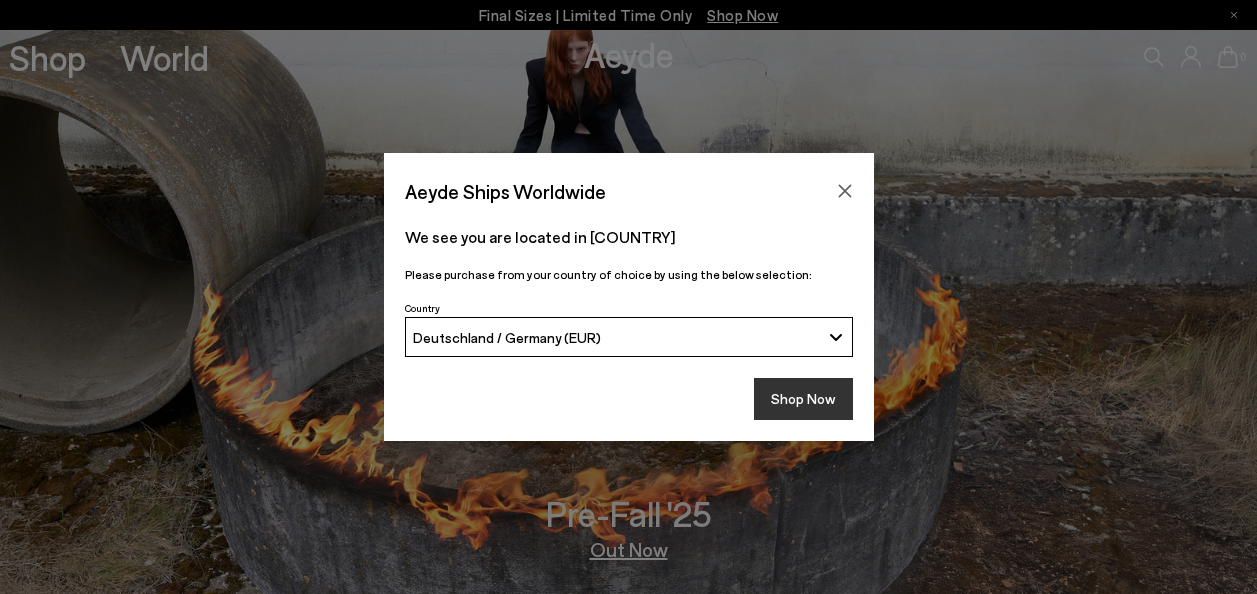 scroll, scrollTop: 0, scrollLeft: 0, axis: both 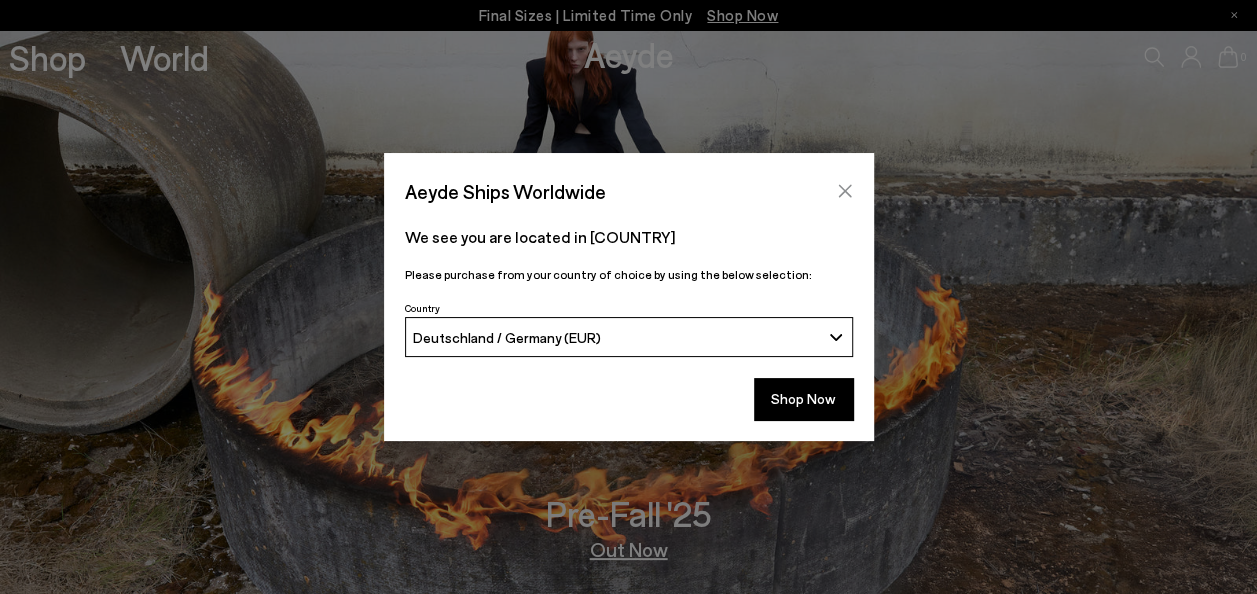 click at bounding box center [845, 191] 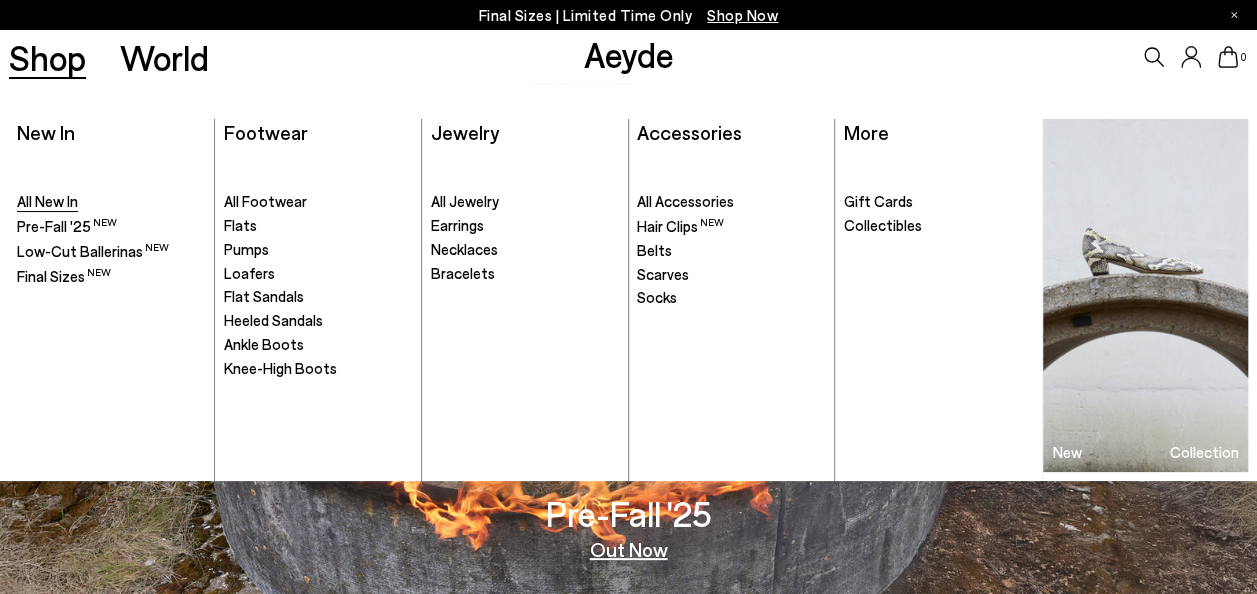 click on "All New In" at bounding box center (47, 201) 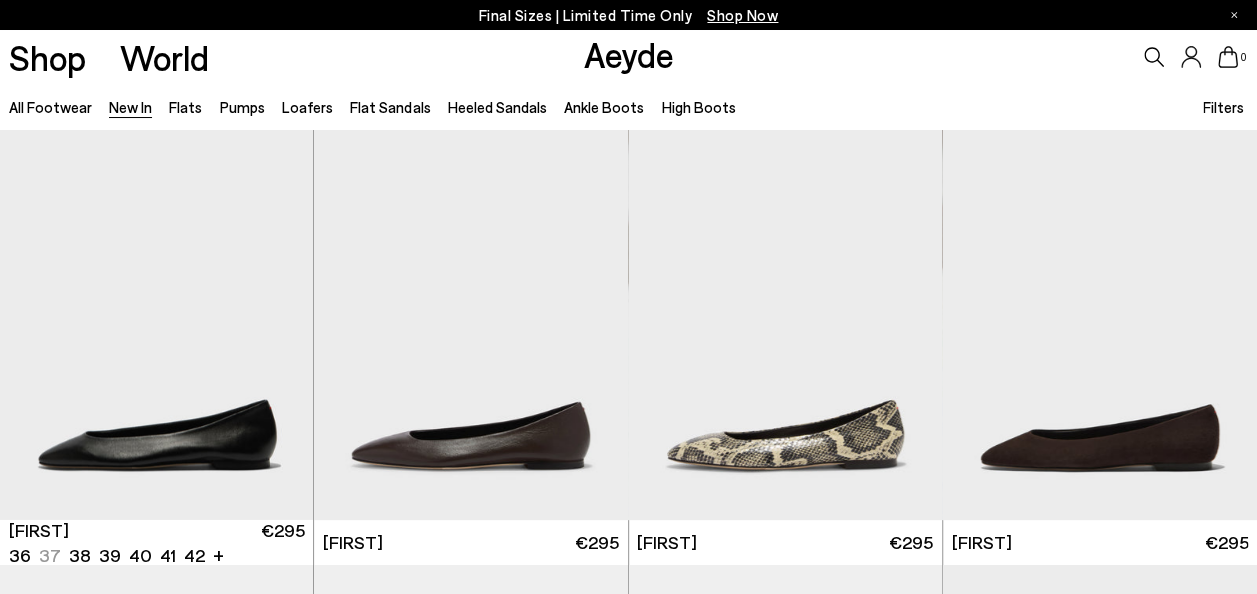 scroll, scrollTop: 8, scrollLeft: 0, axis: vertical 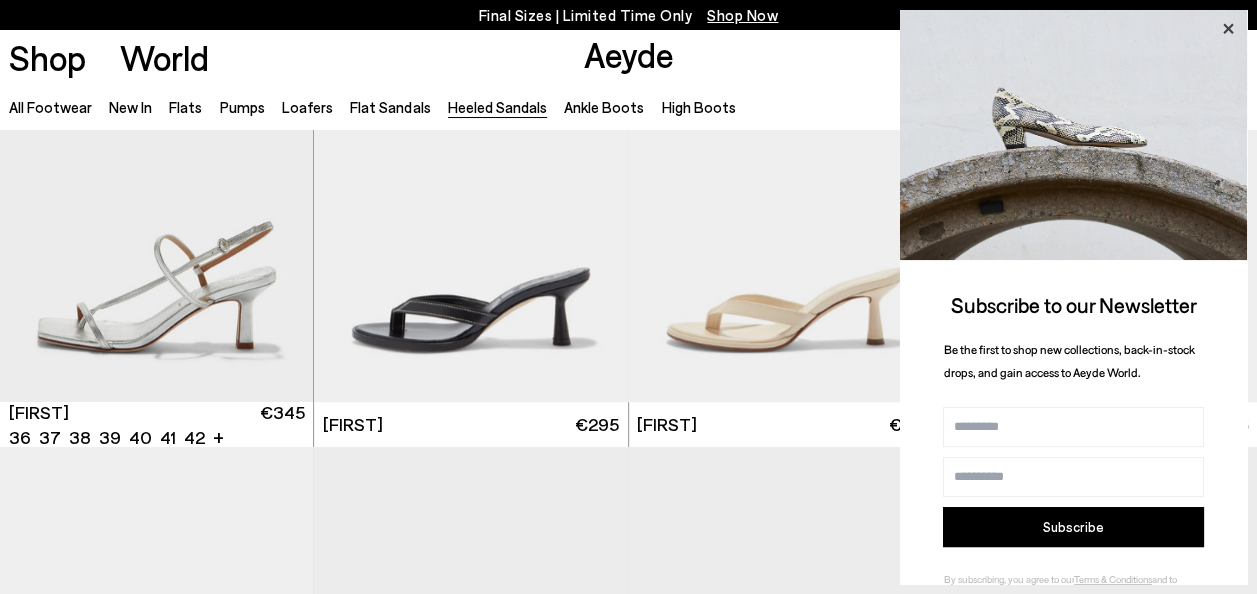 click 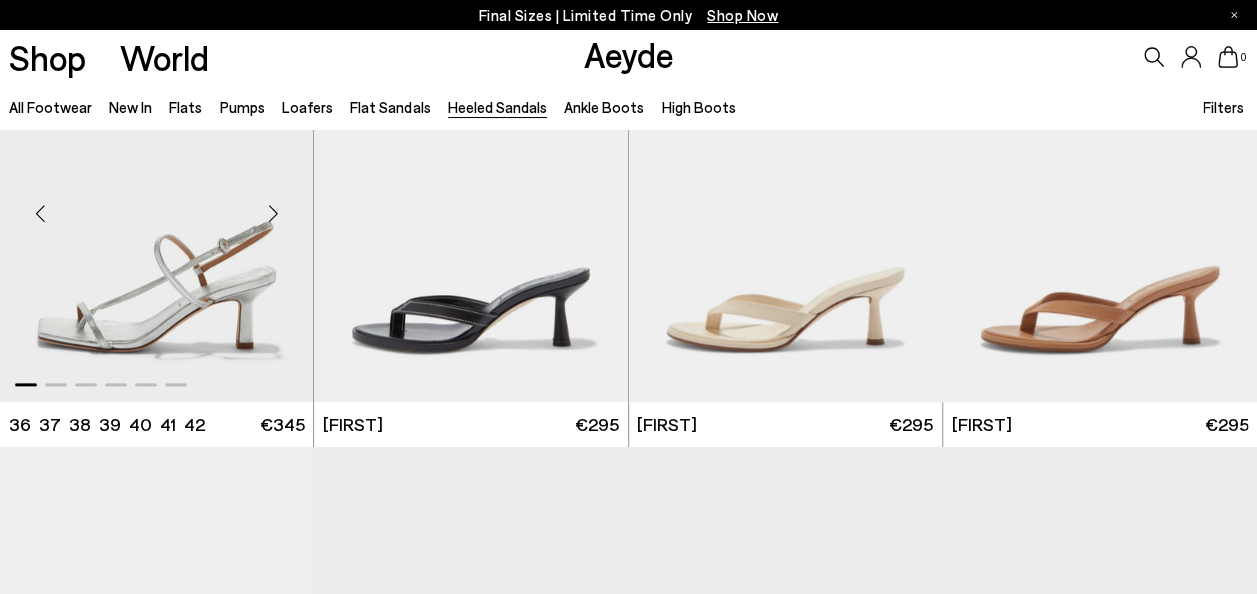 click at bounding box center [273, 213] 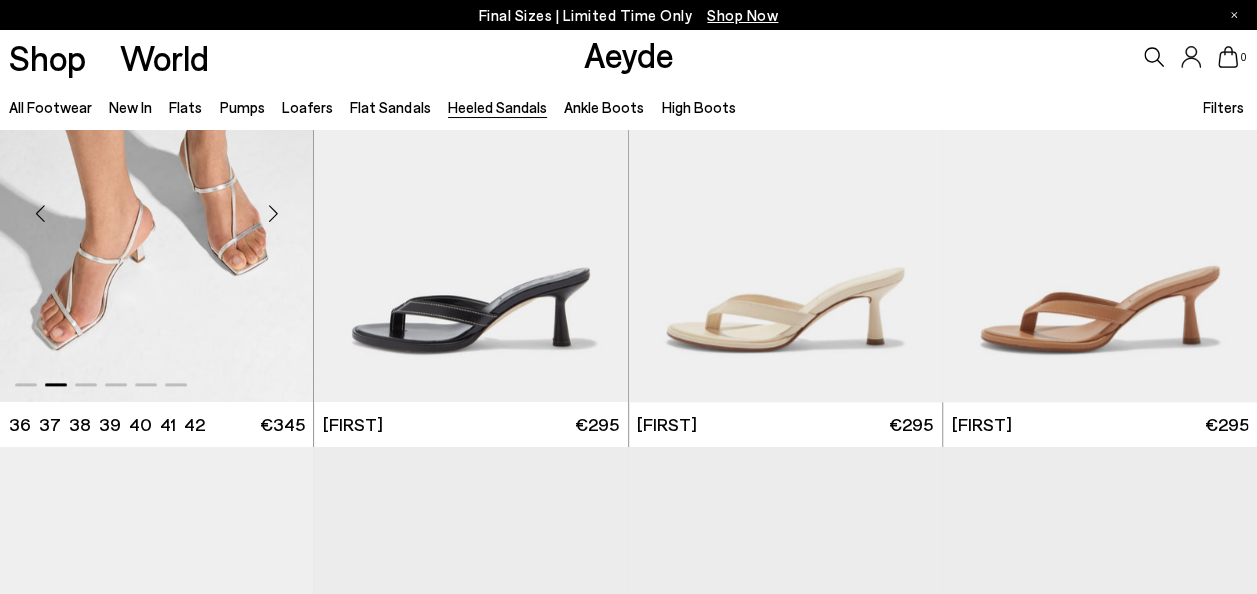 click at bounding box center [273, 213] 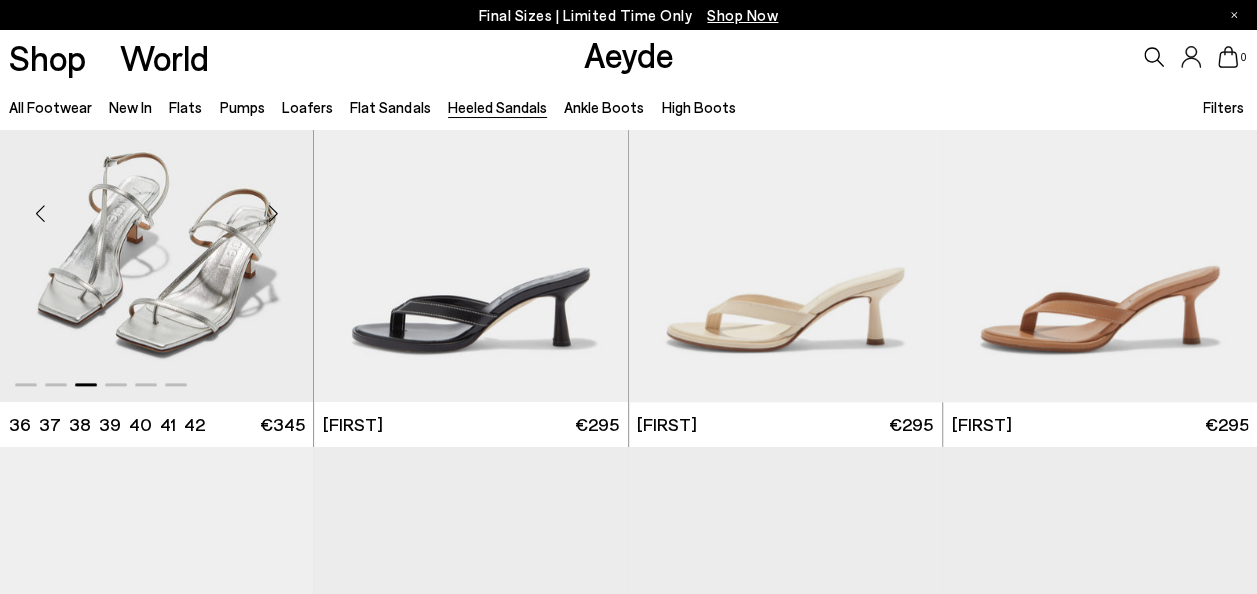 click at bounding box center [273, 213] 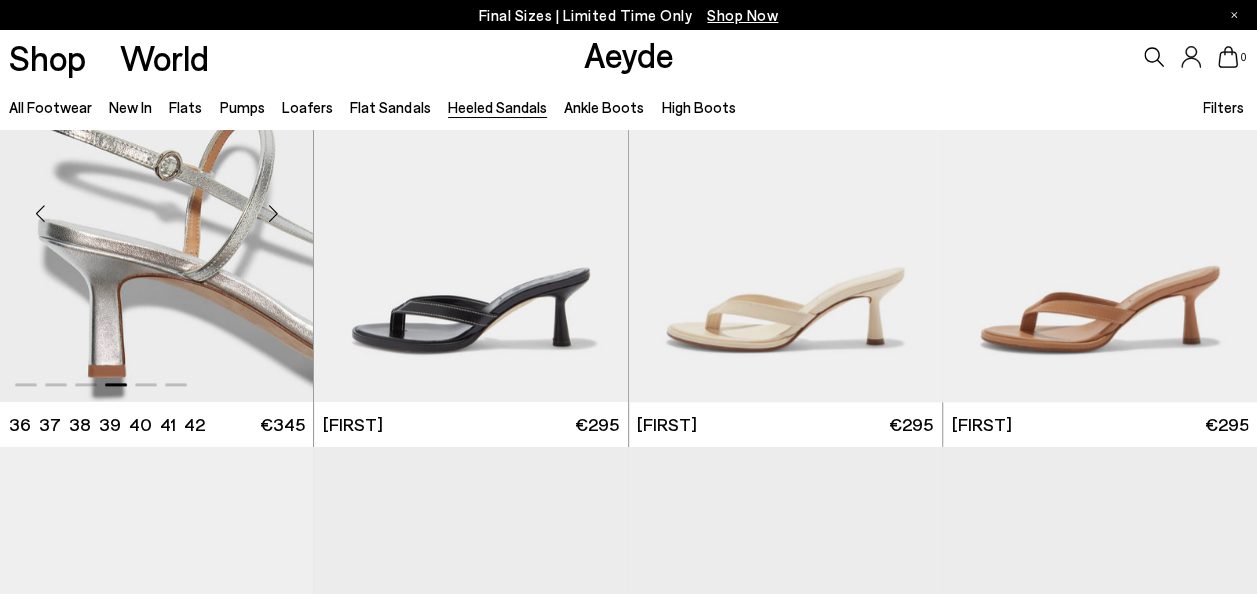 click at bounding box center [273, 213] 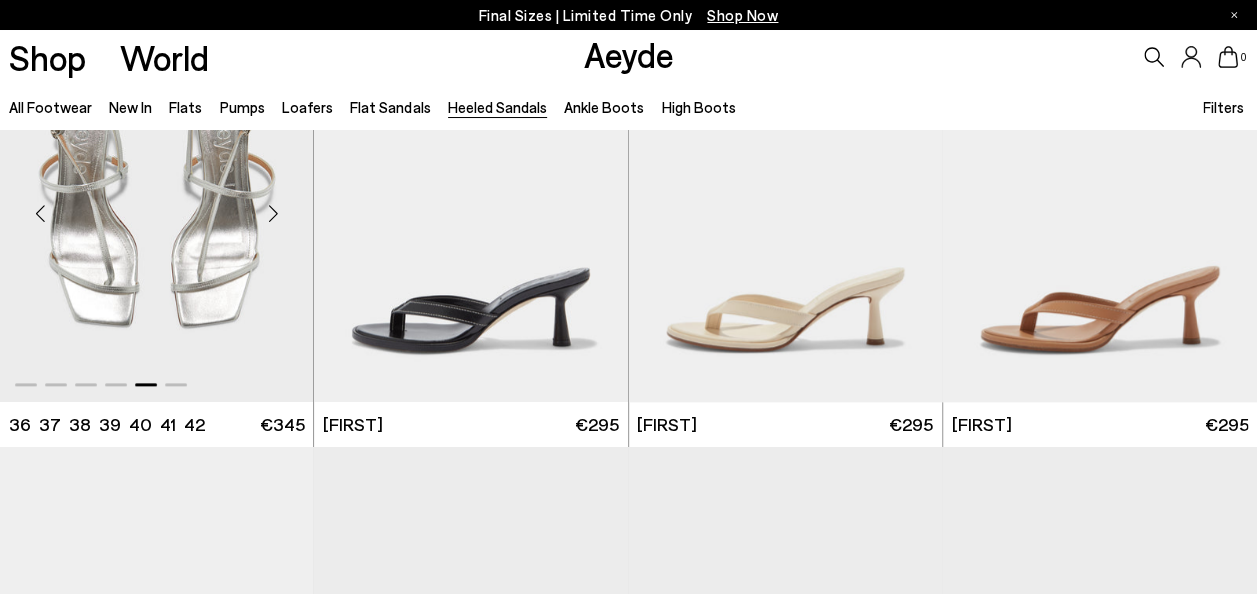 click at bounding box center (273, 213) 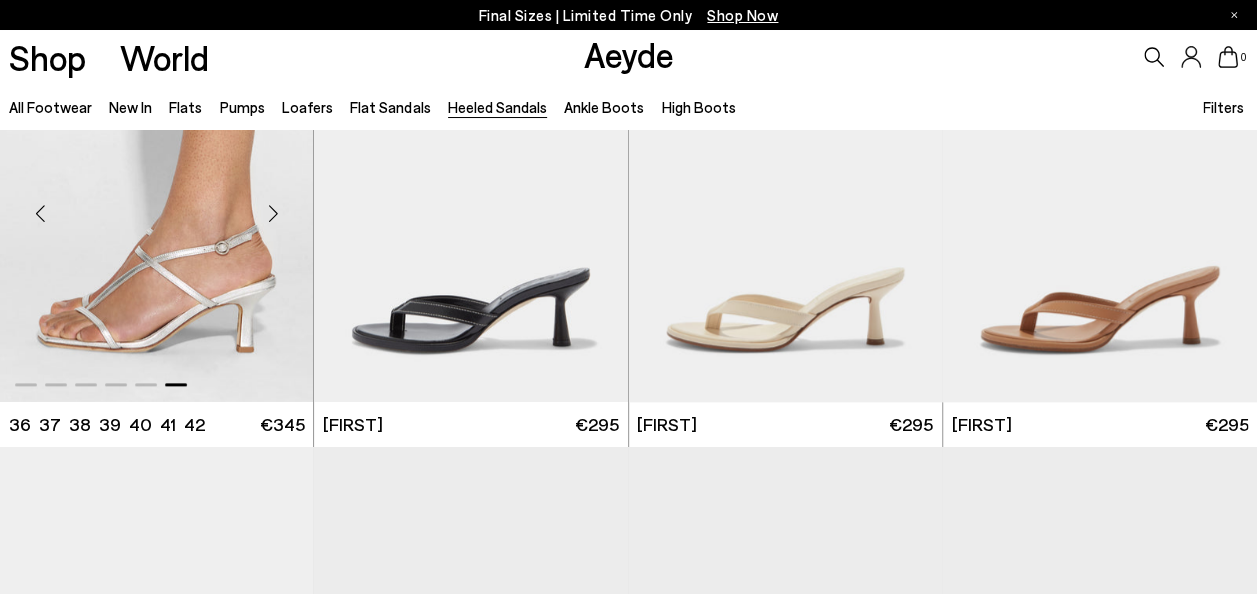 click at bounding box center [273, 213] 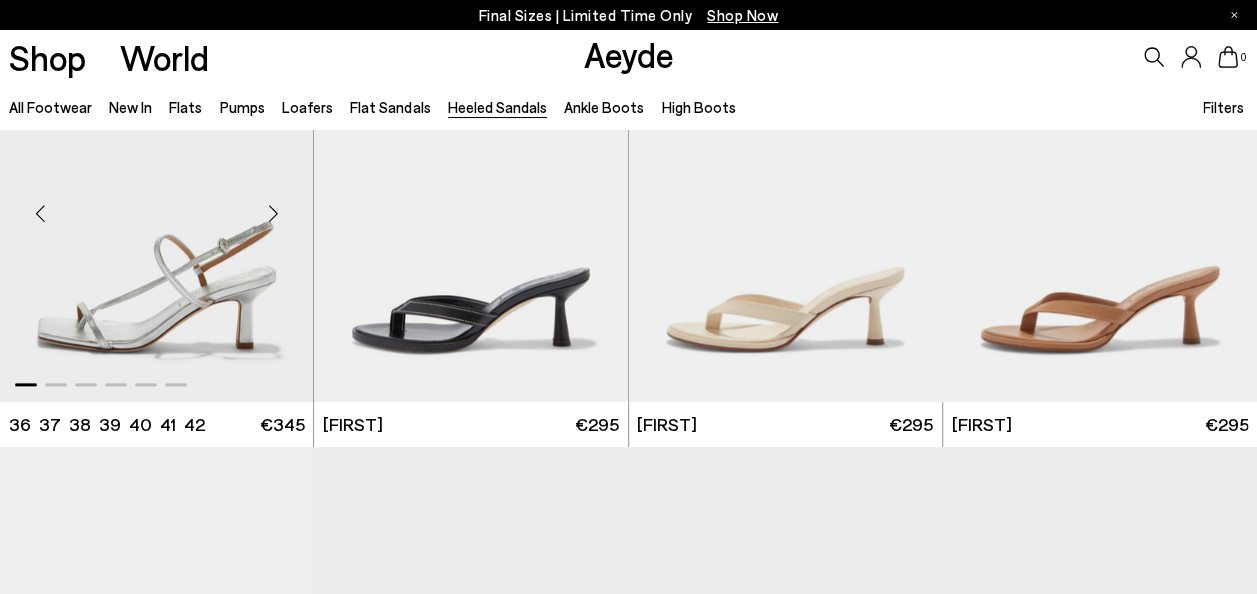 scroll, scrollTop: 1116, scrollLeft: 0, axis: vertical 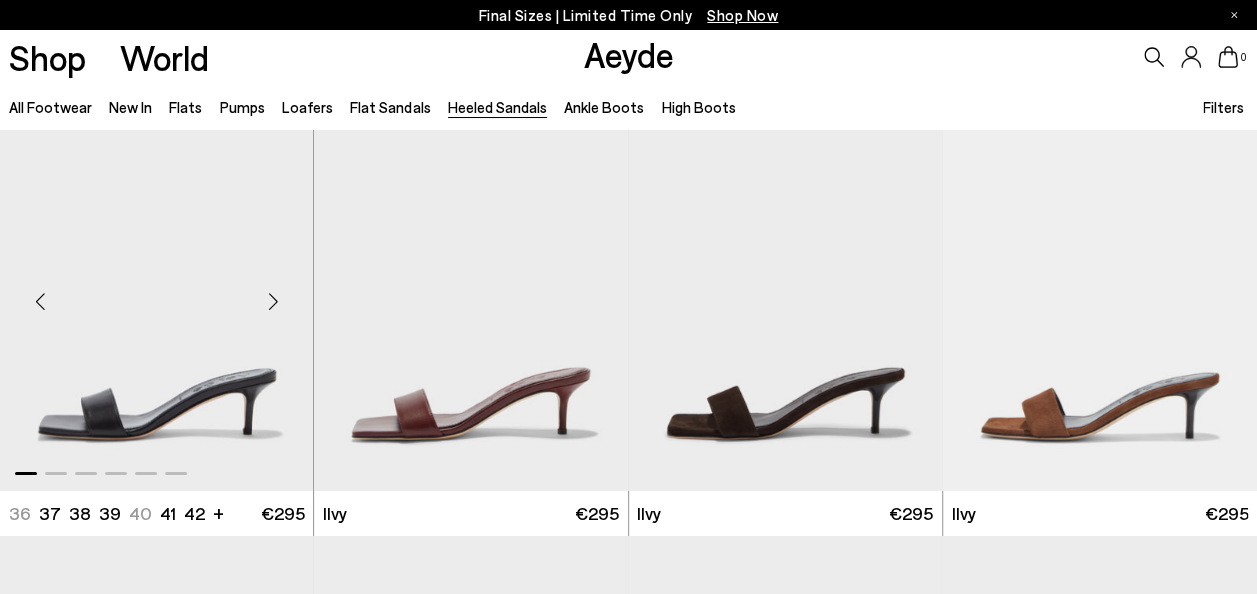 click at bounding box center [273, 302] 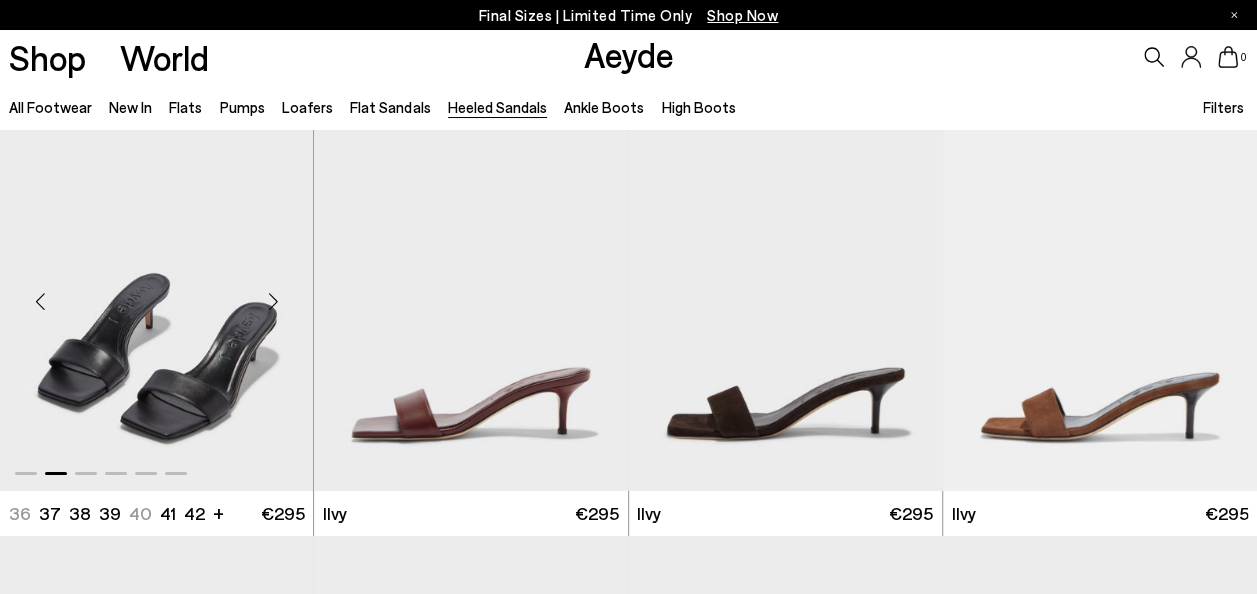 click at bounding box center (273, 302) 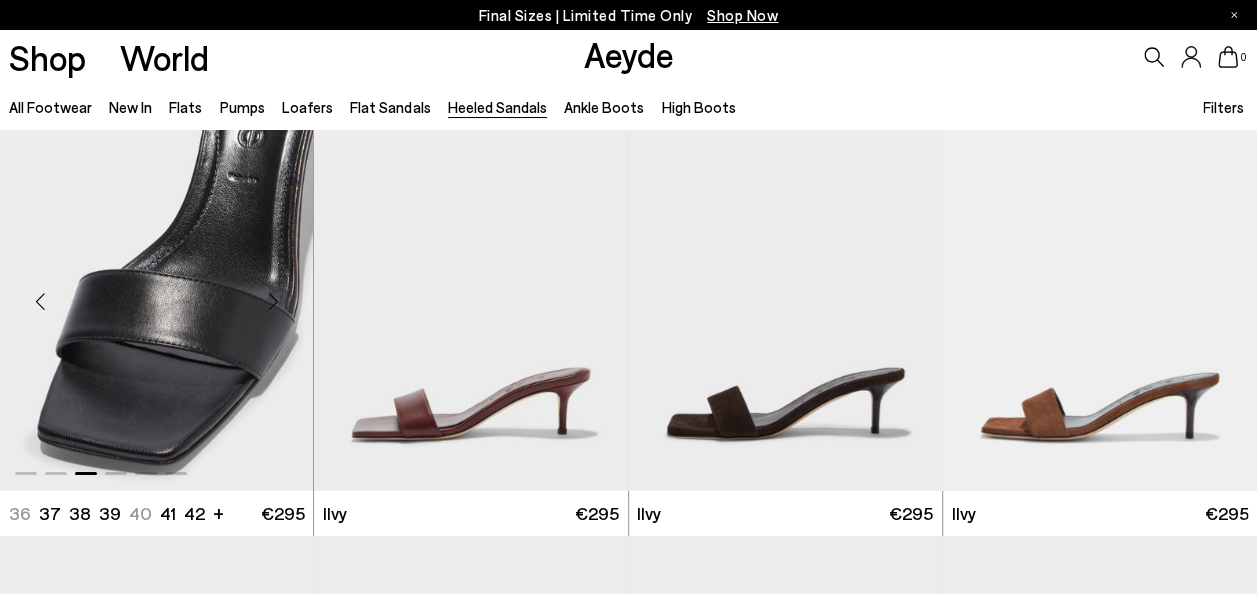 click at bounding box center (273, 302) 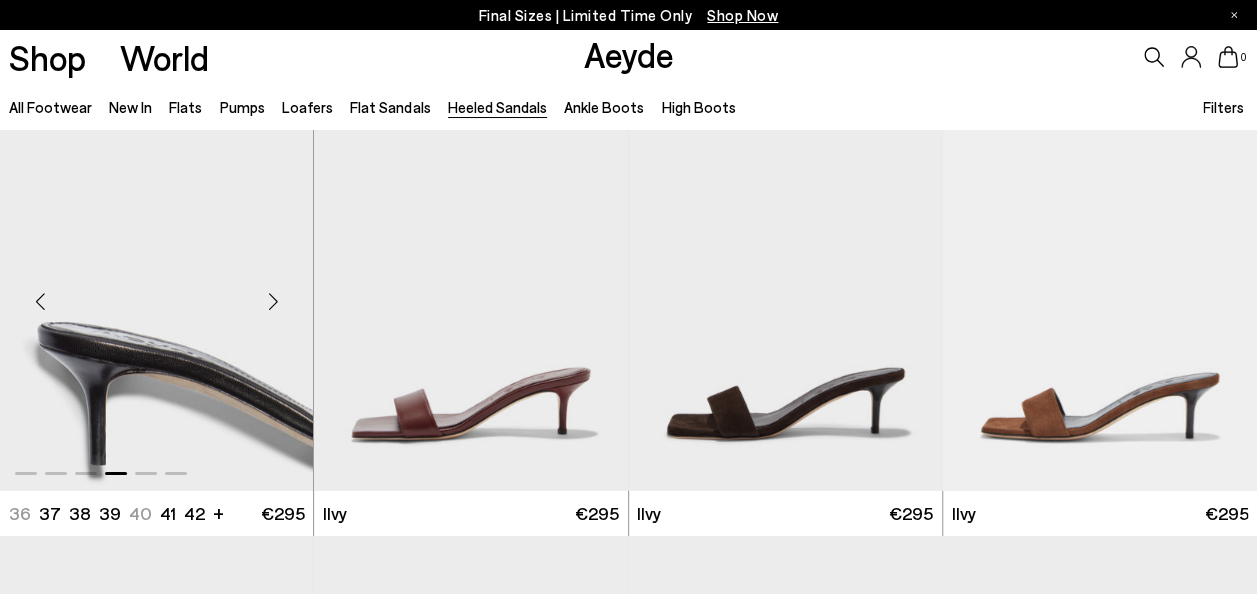 click at bounding box center [273, 302] 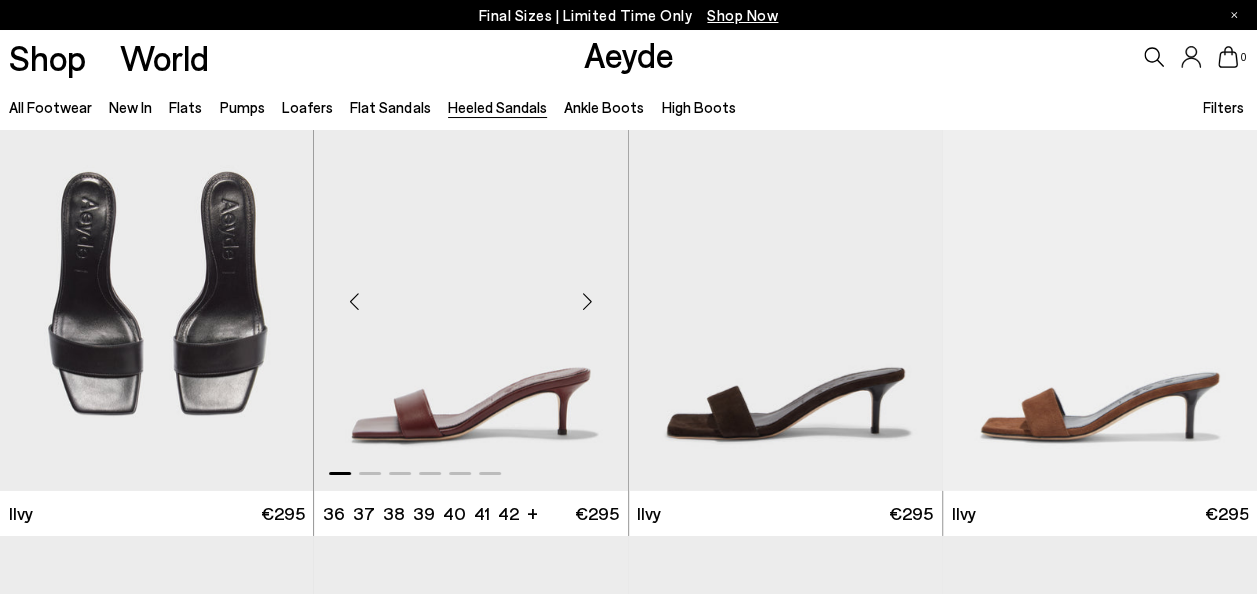 click at bounding box center [588, 302] 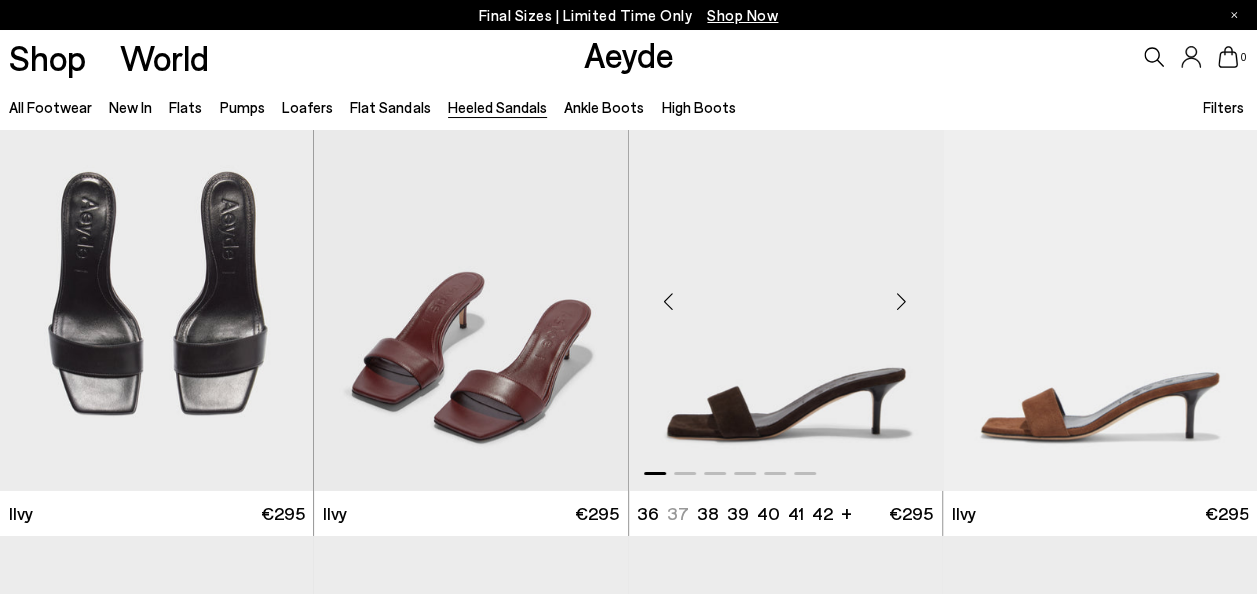 click at bounding box center (902, 302) 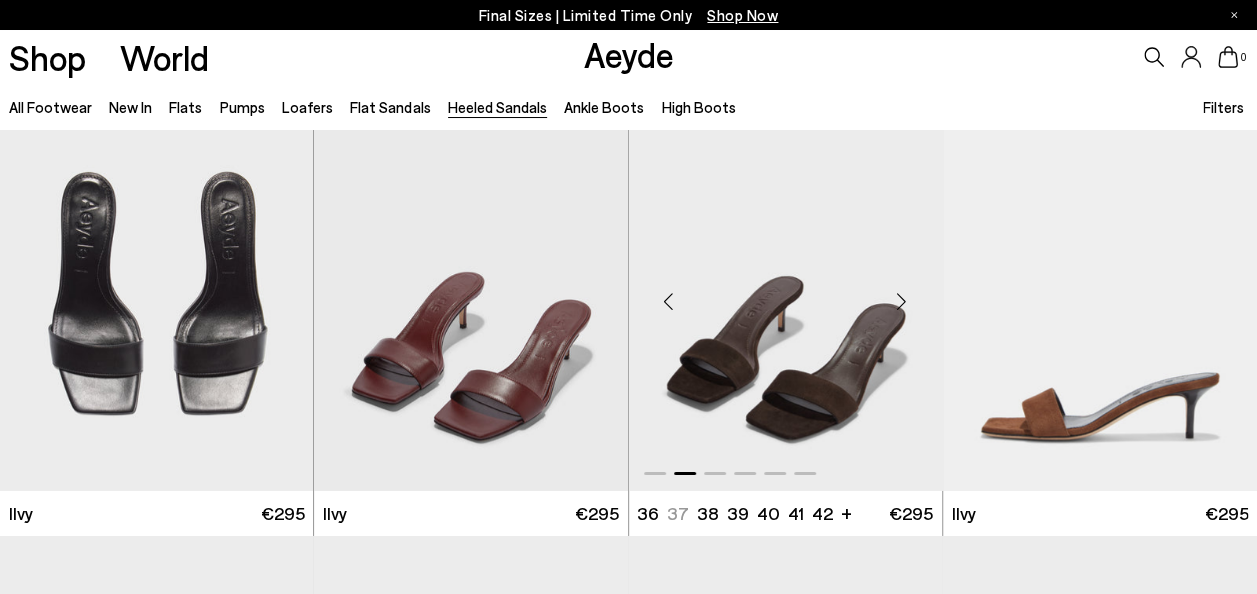 click at bounding box center (902, 302) 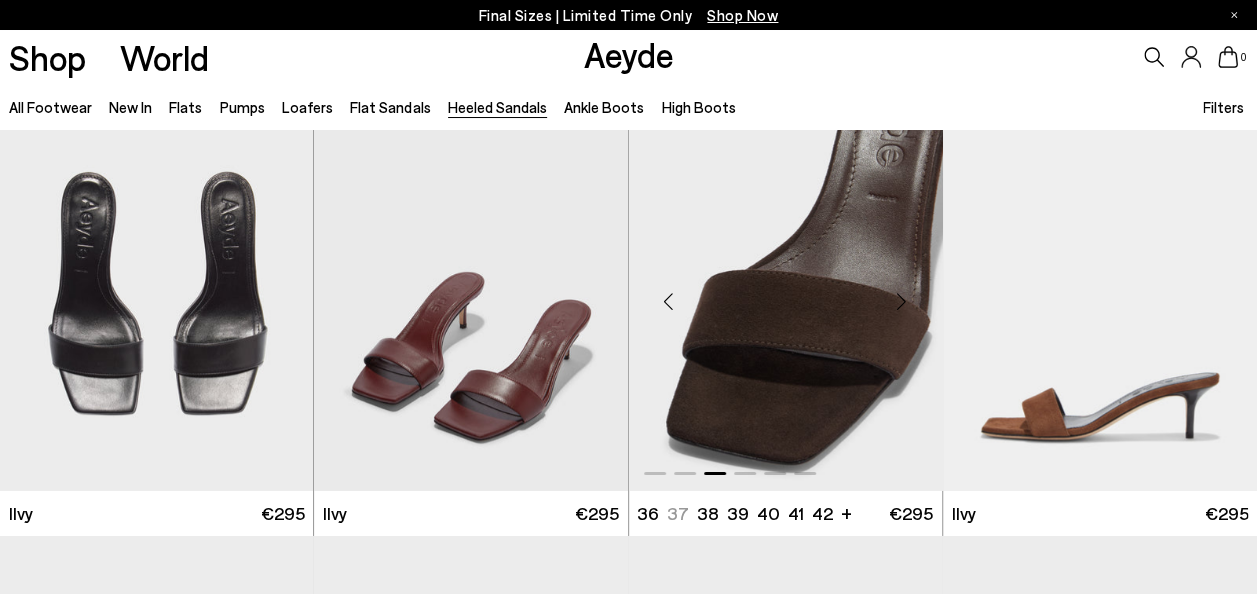 click at bounding box center (902, 302) 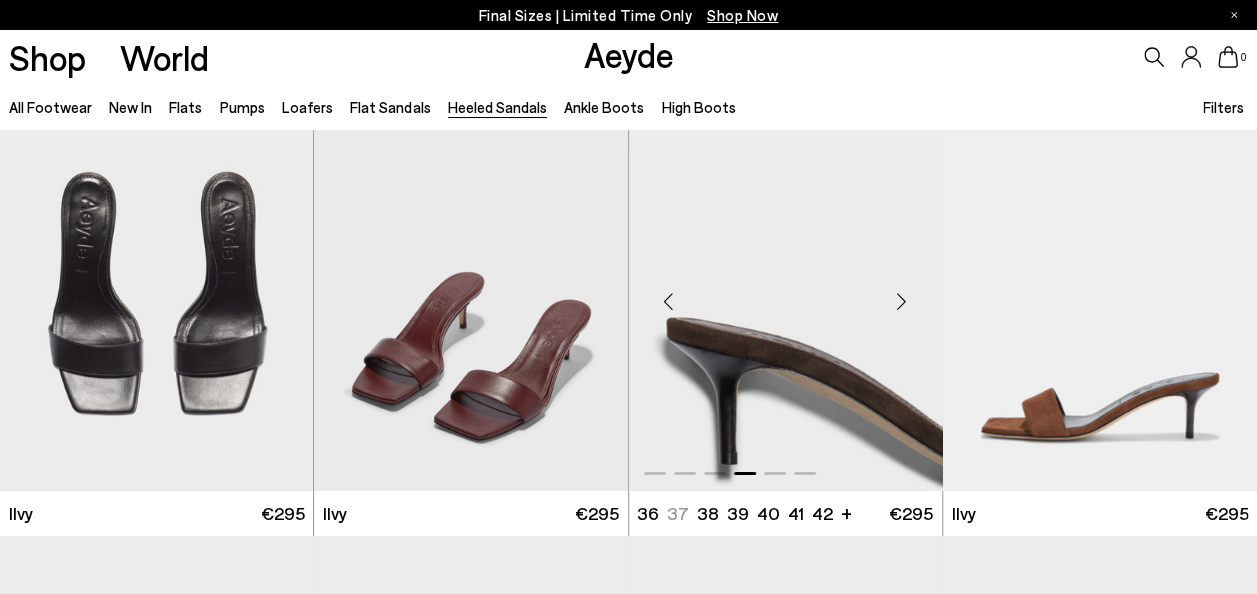 click at bounding box center [902, 302] 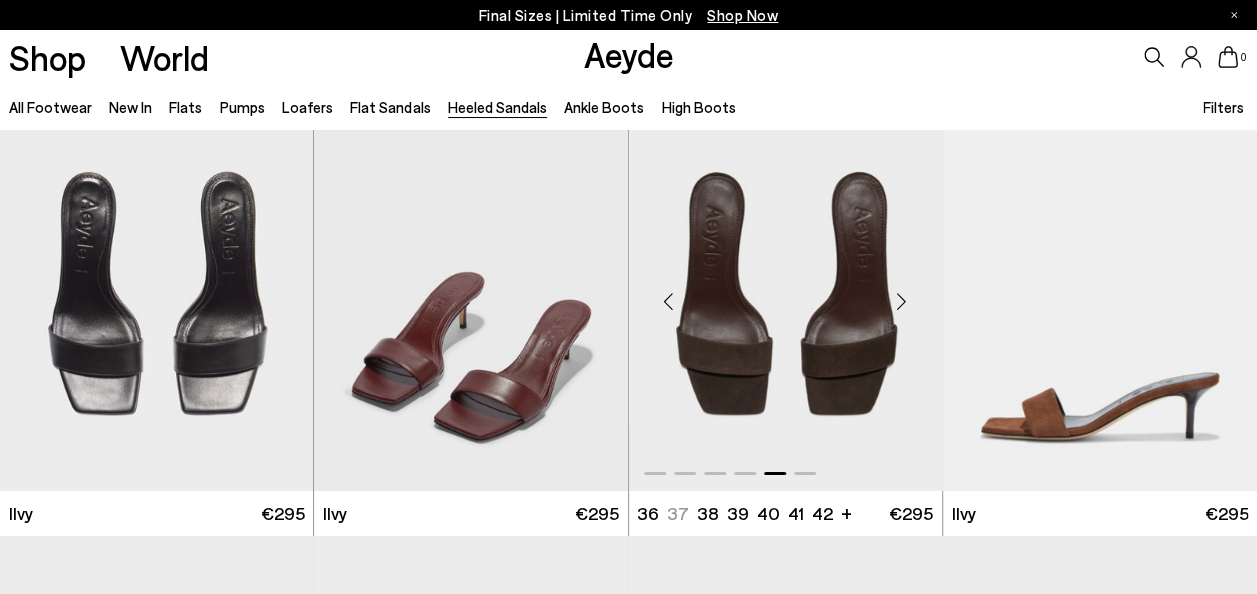 click at bounding box center (902, 302) 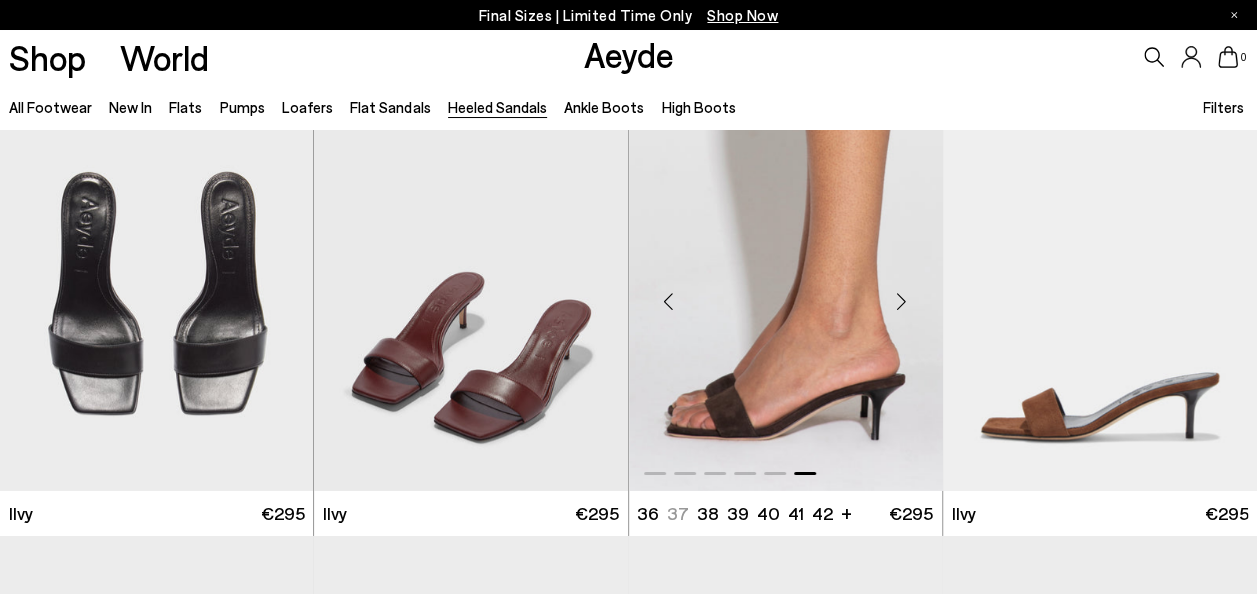 click at bounding box center [902, 302] 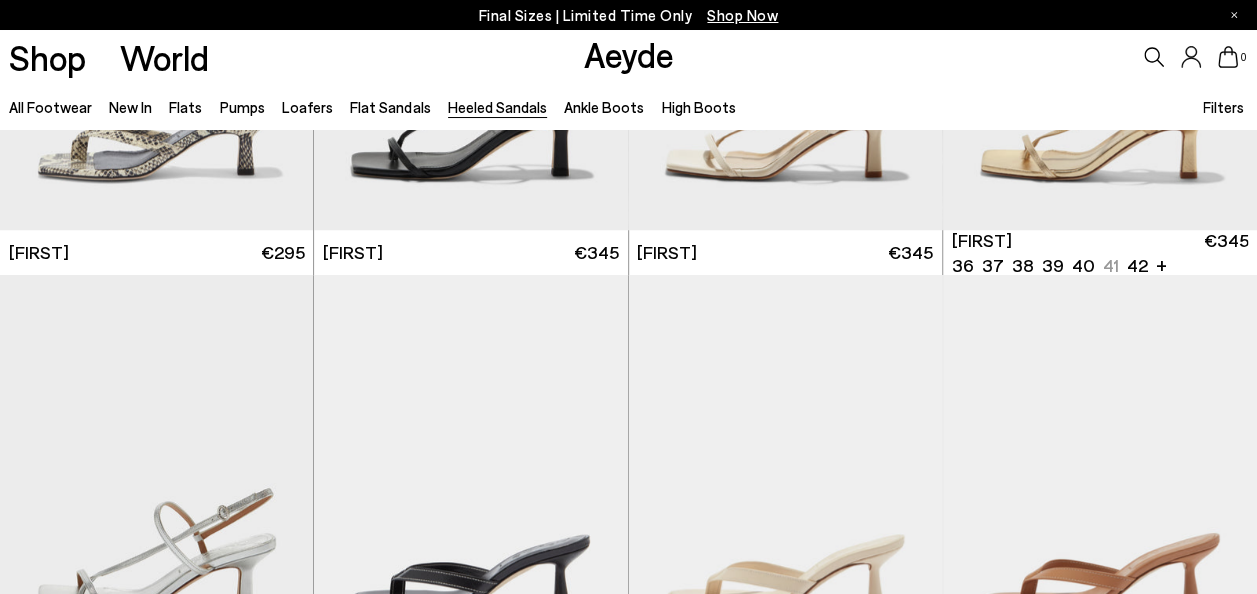 scroll, scrollTop: 764, scrollLeft: 0, axis: vertical 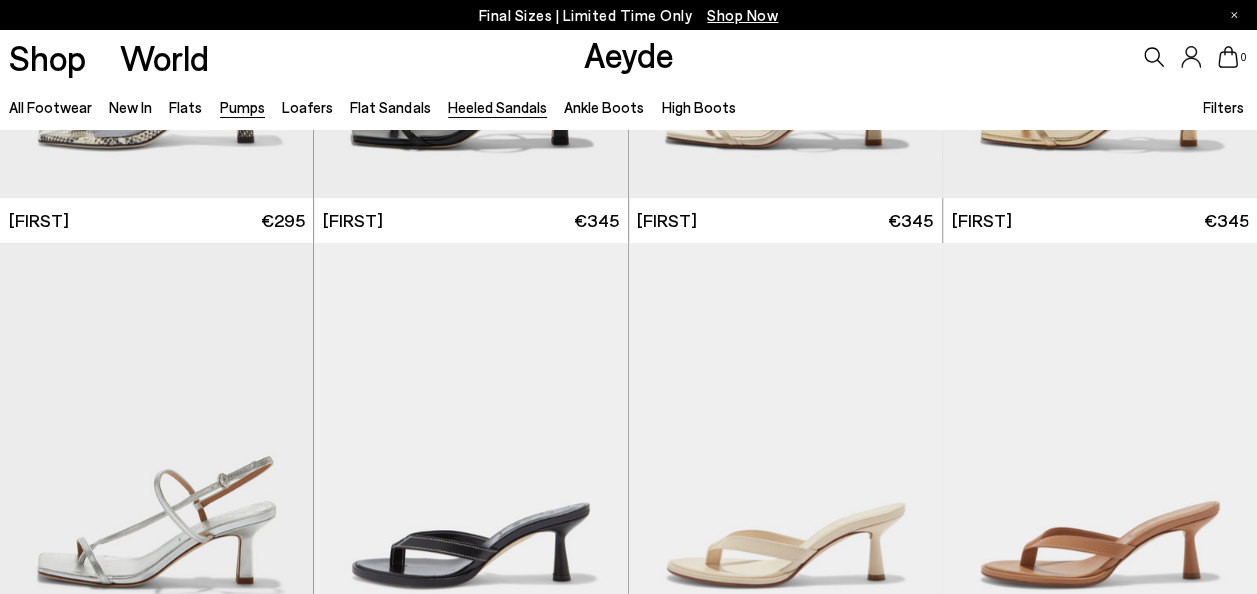 click on "Pumps" at bounding box center [242, 107] 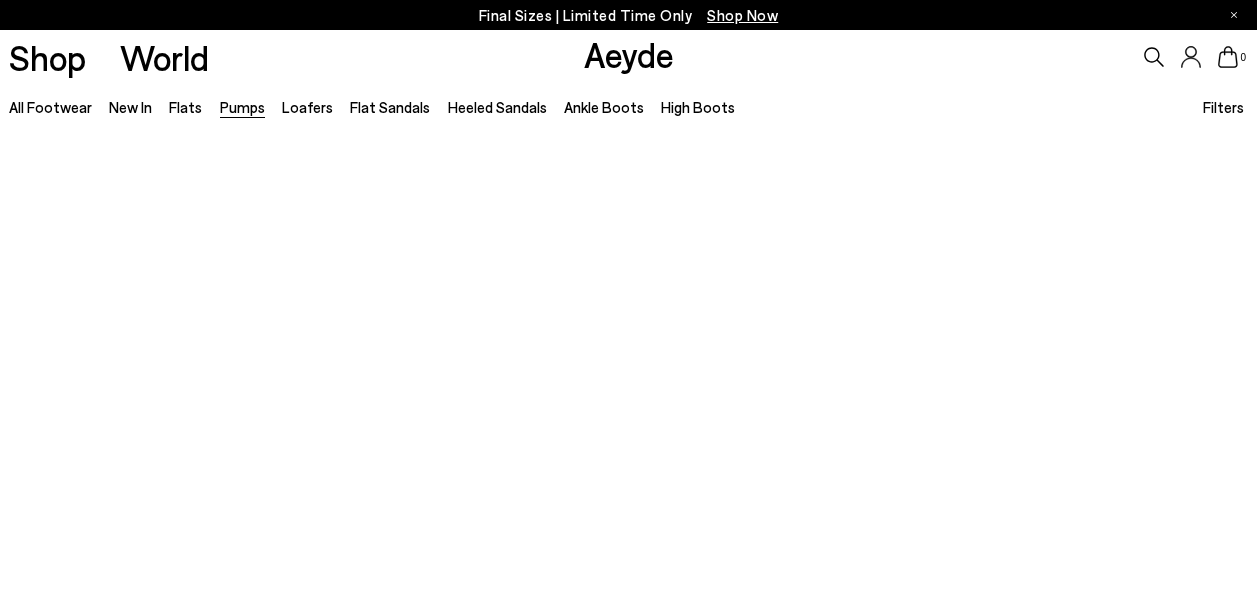 scroll, scrollTop: 0, scrollLeft: 0, axis: both 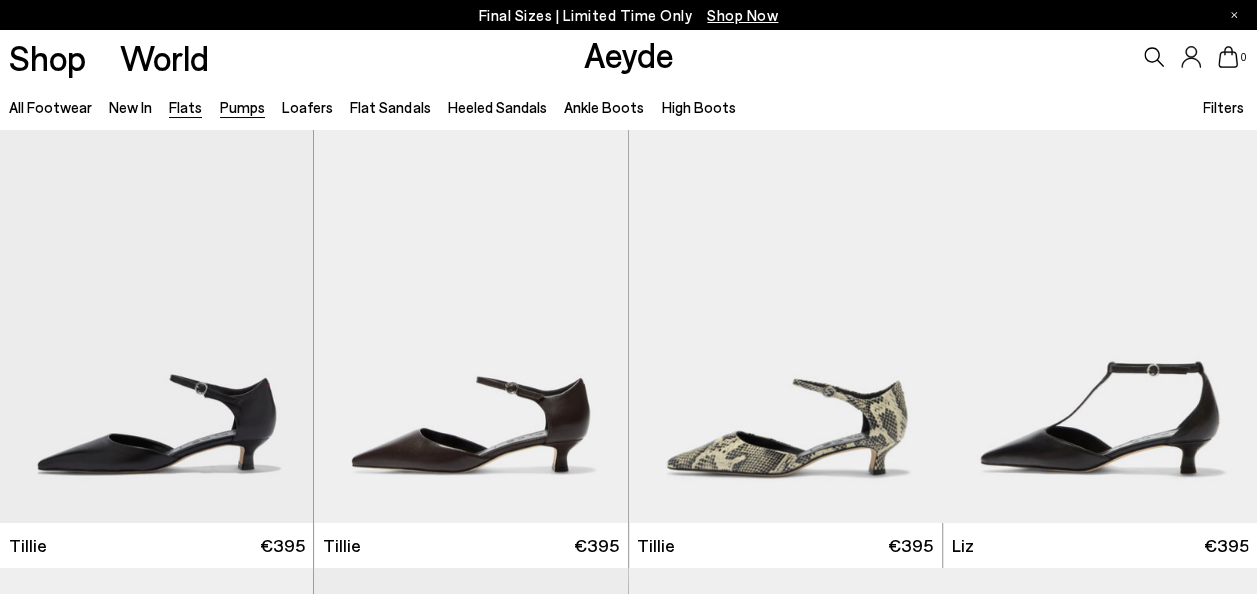 click on "Flats" at bounding box center (185, 107) 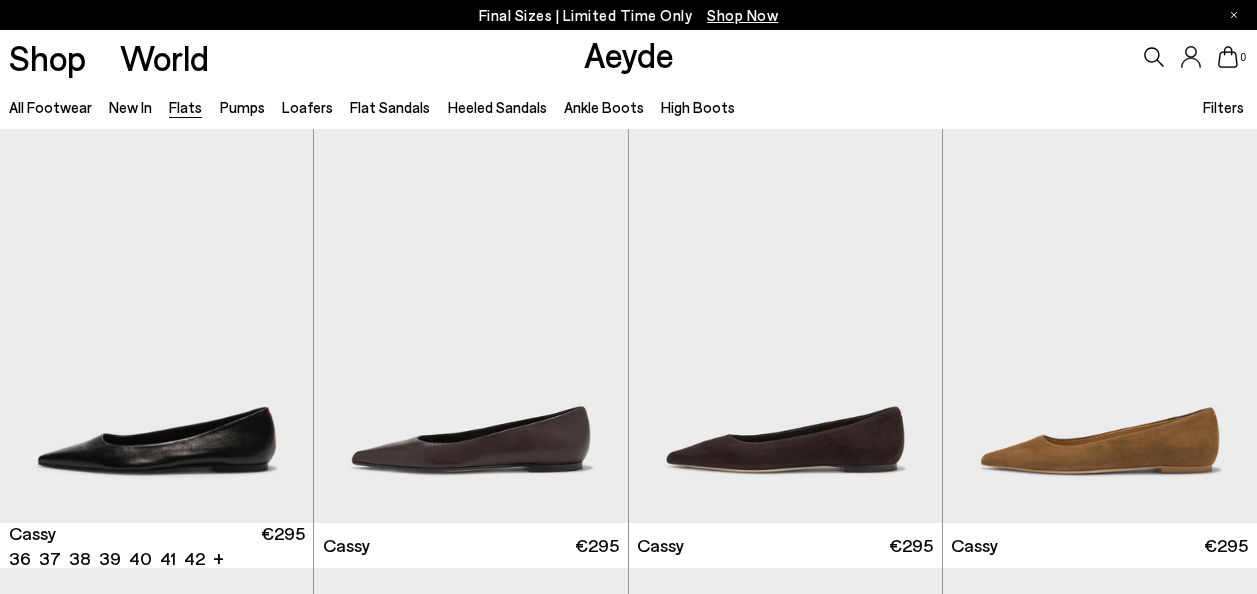 scroll, scrollTop: 0, scrollLeft: 0, axis: both 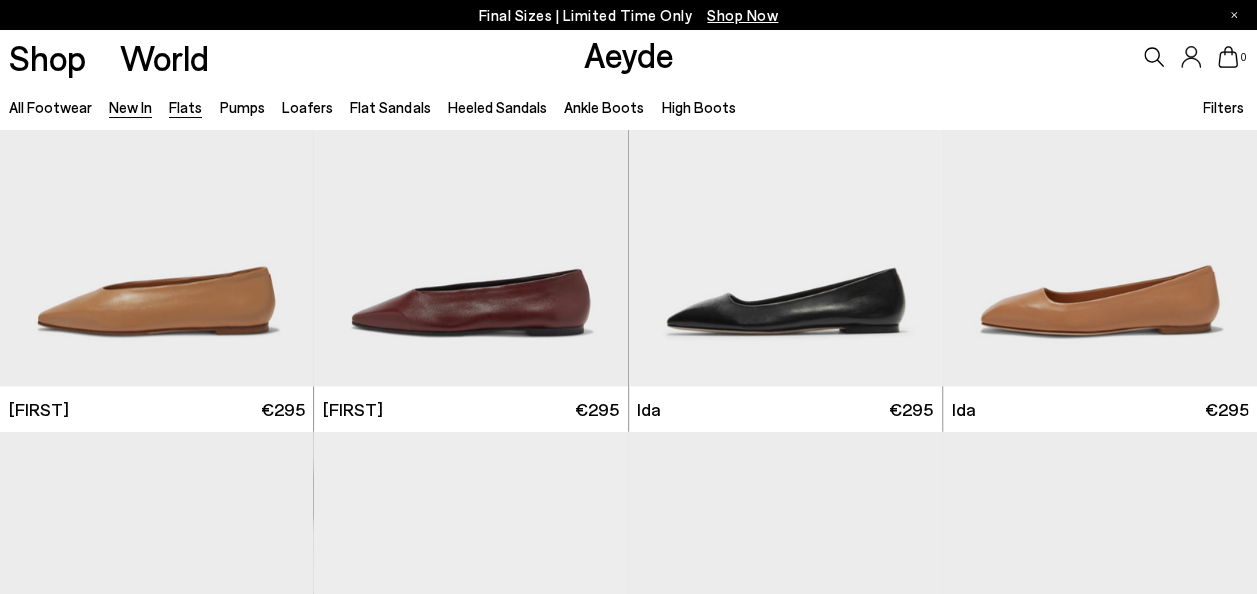 click on "New In" at bounding box center (130, 107) 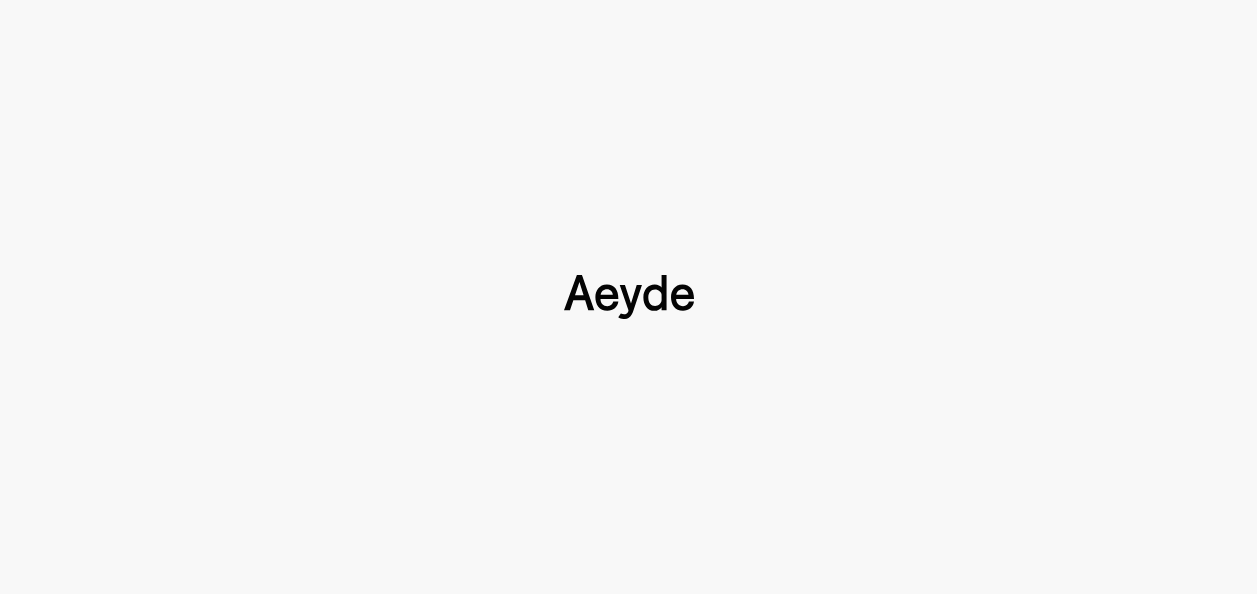 type 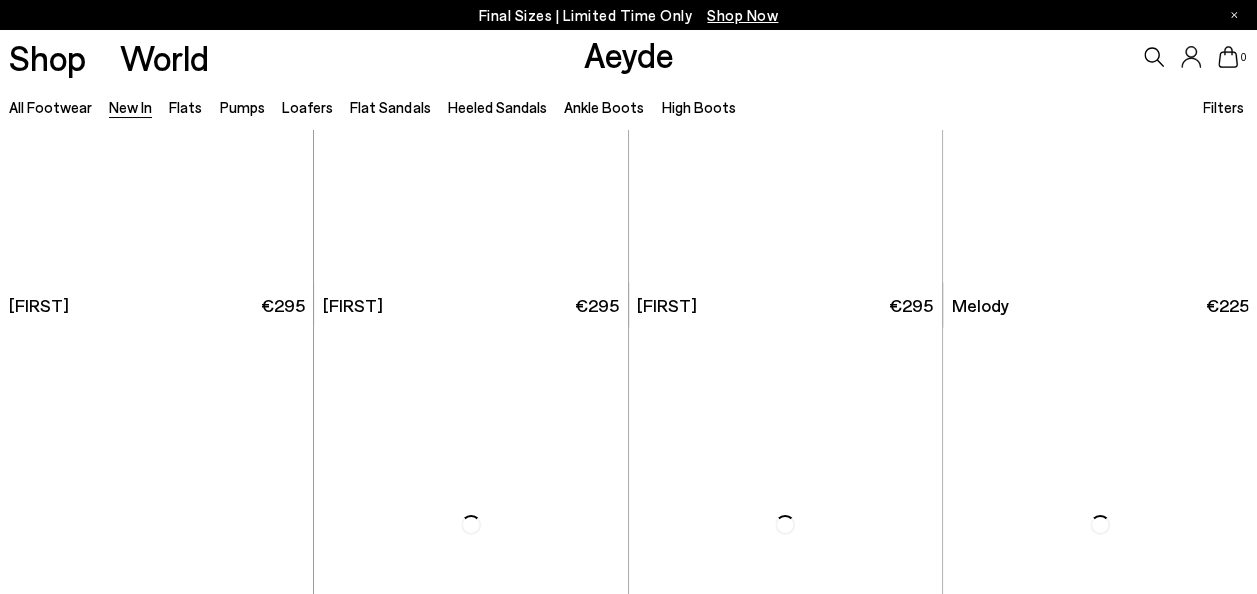 scroll, scrollTop: 10703, scrollLeft: 0, axis: vertical 